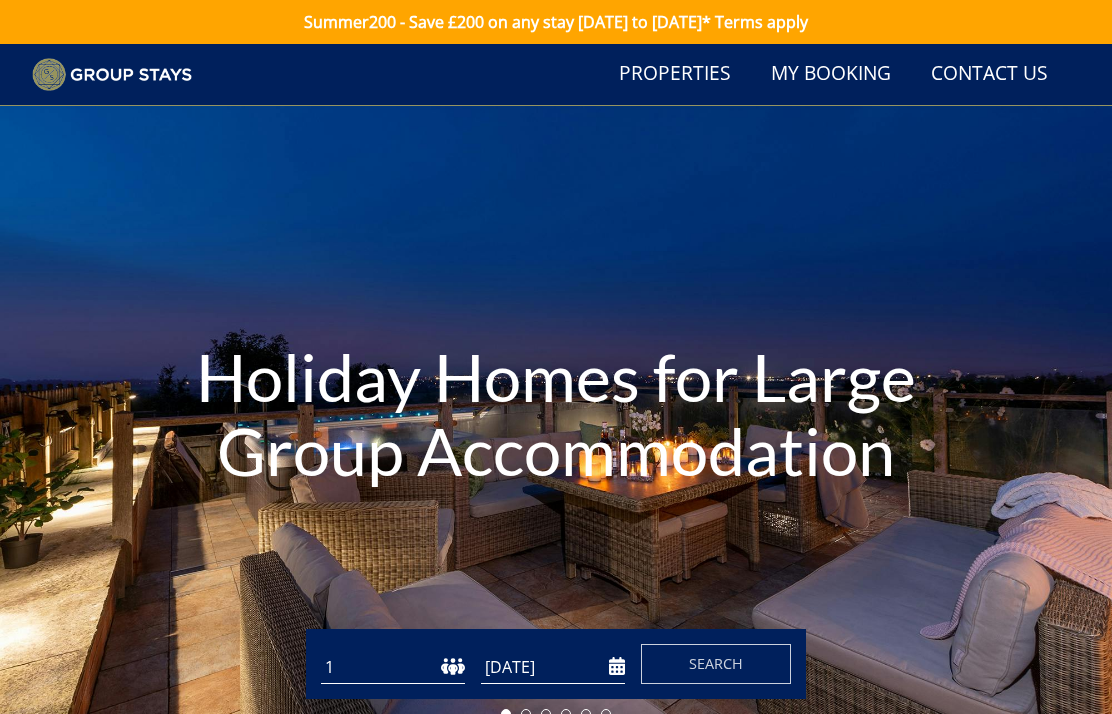 scroll, scrollTop: 281, scrollLeft: 0, axis: vertical 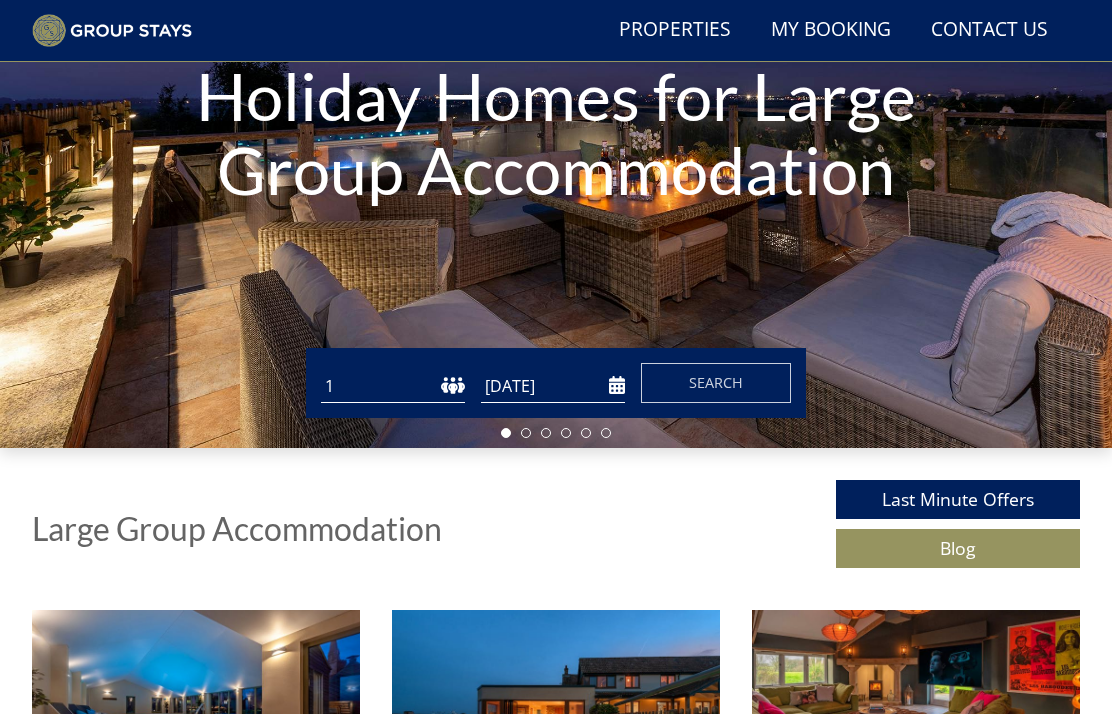 click on "1
2
3
4
5
6
7
8
9
10
11
12
13
14
15
16
17
18
19
20
21
22
23
24
25
26
27
28
29
30
31
32
33
34
35
36
37
38
39
40
41
42
43
44
45
46
47
48
49
50" at bounding box center [393, 386] 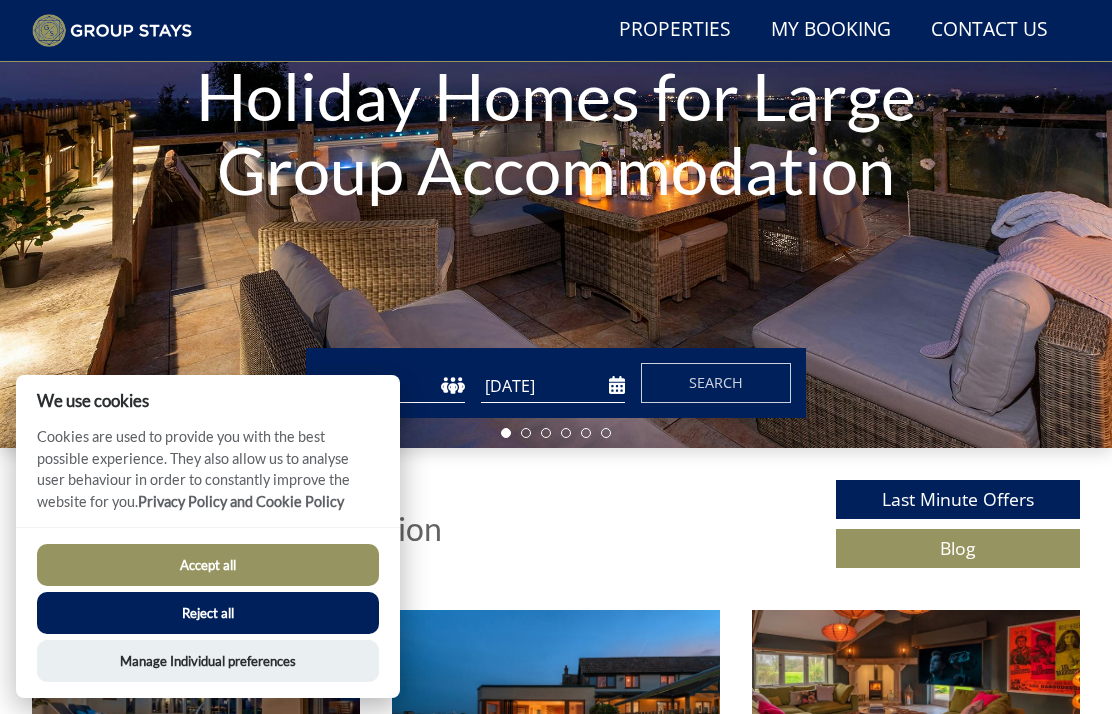 click on "1
2
3
4
5
6
7
8
9
10
11
12
13
14
15
16
17
18
19
20
21
22
23
24
25
26
27
28
29
30
31
32
33
34
35
36
37
38
39
40
41
42
43
44
45
46
47
48
49
50" at bounding box center (393, 386) 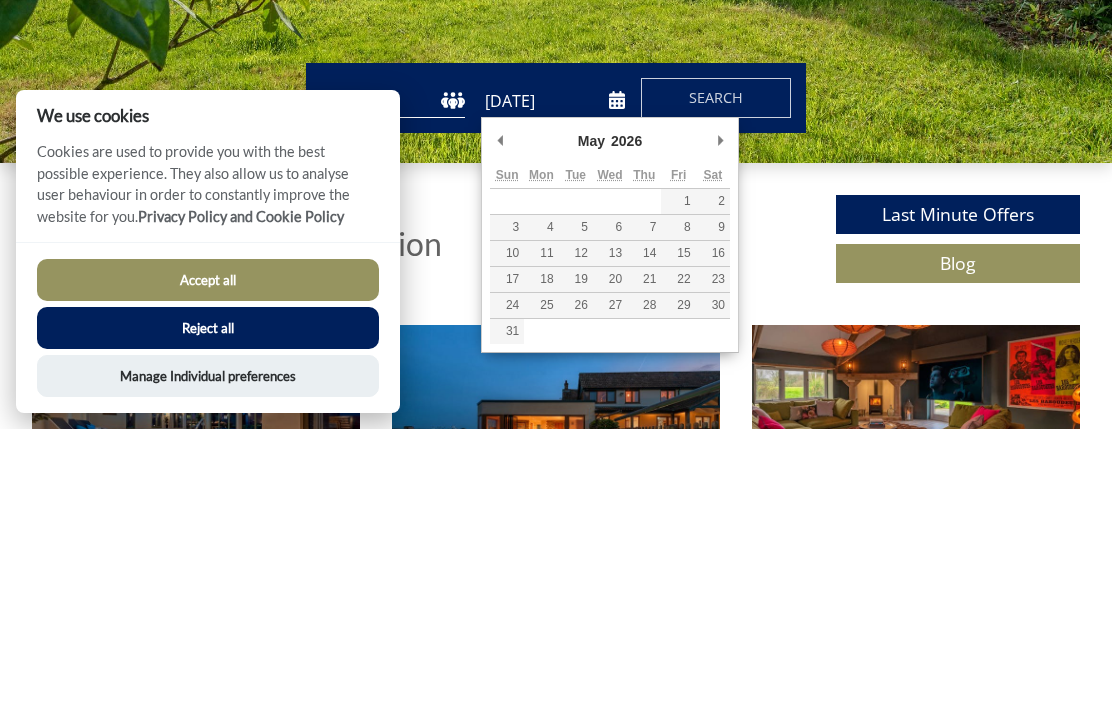 type on "[DATE]" 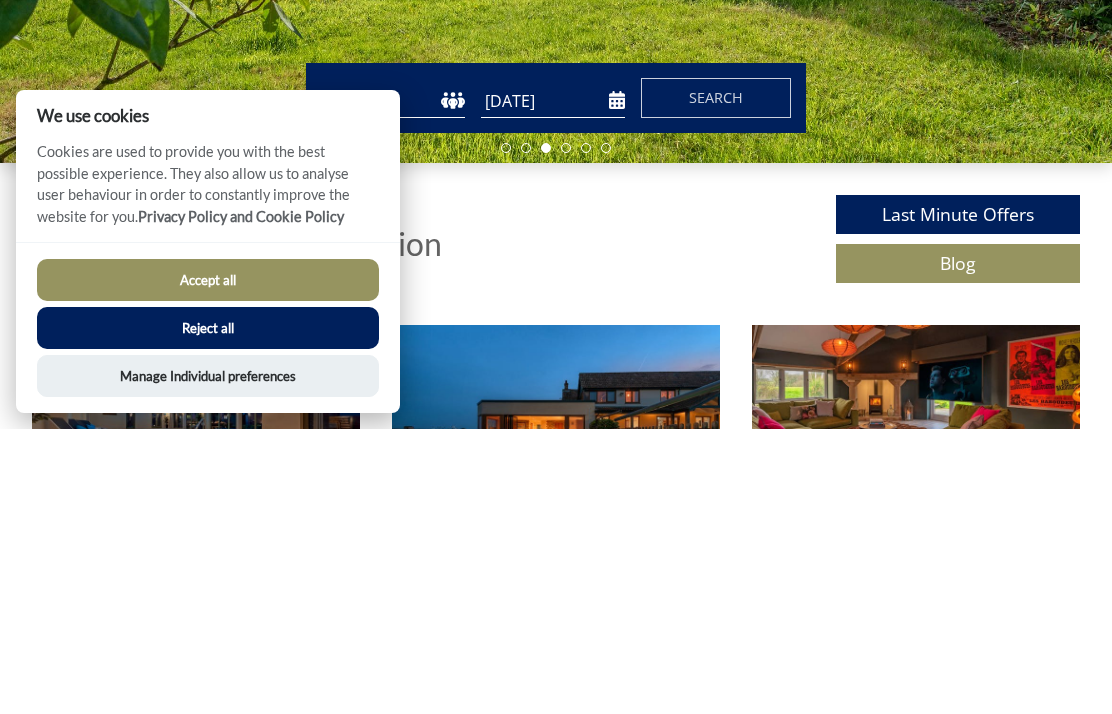 scroll, scrollTop: 566, scrollLeft: 0, axis: vertical 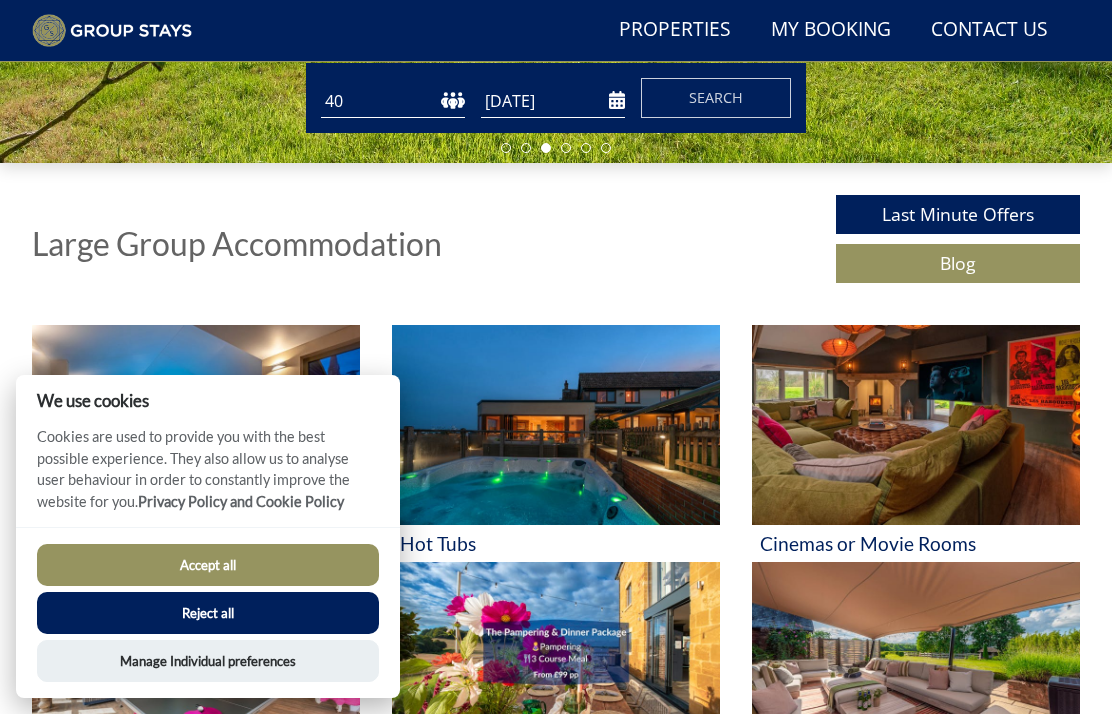 click on "Search" at bounding box center [716, 97] 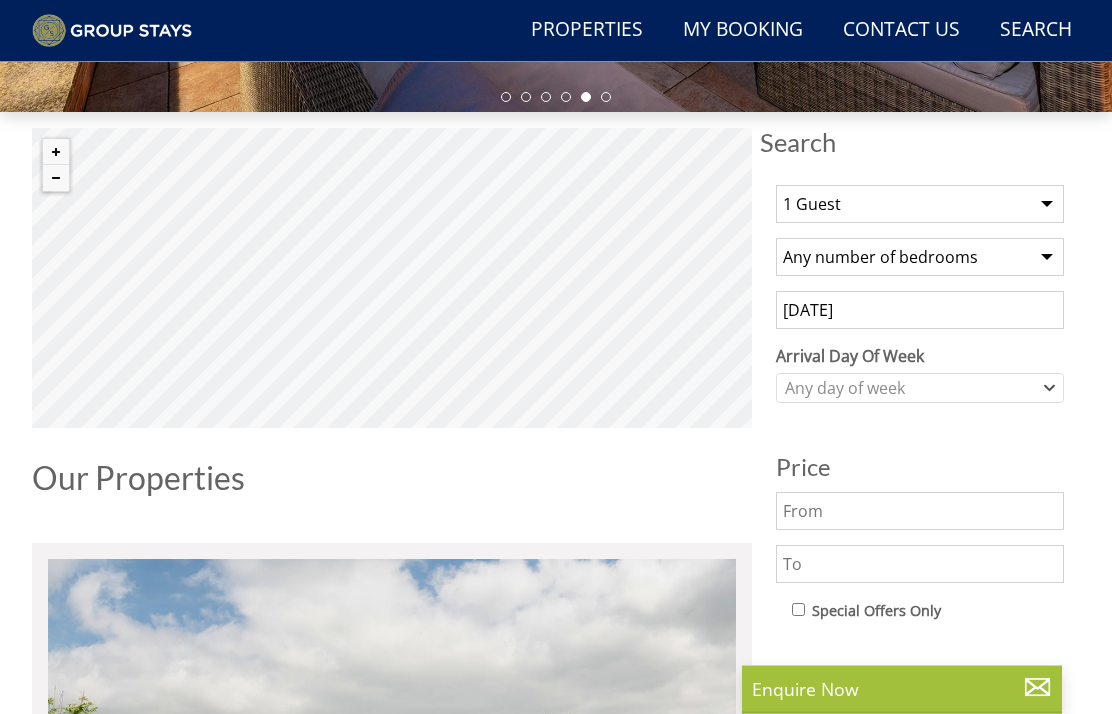 scroll, scrollTop: 574, scrollLeft: 0, axis: vertical 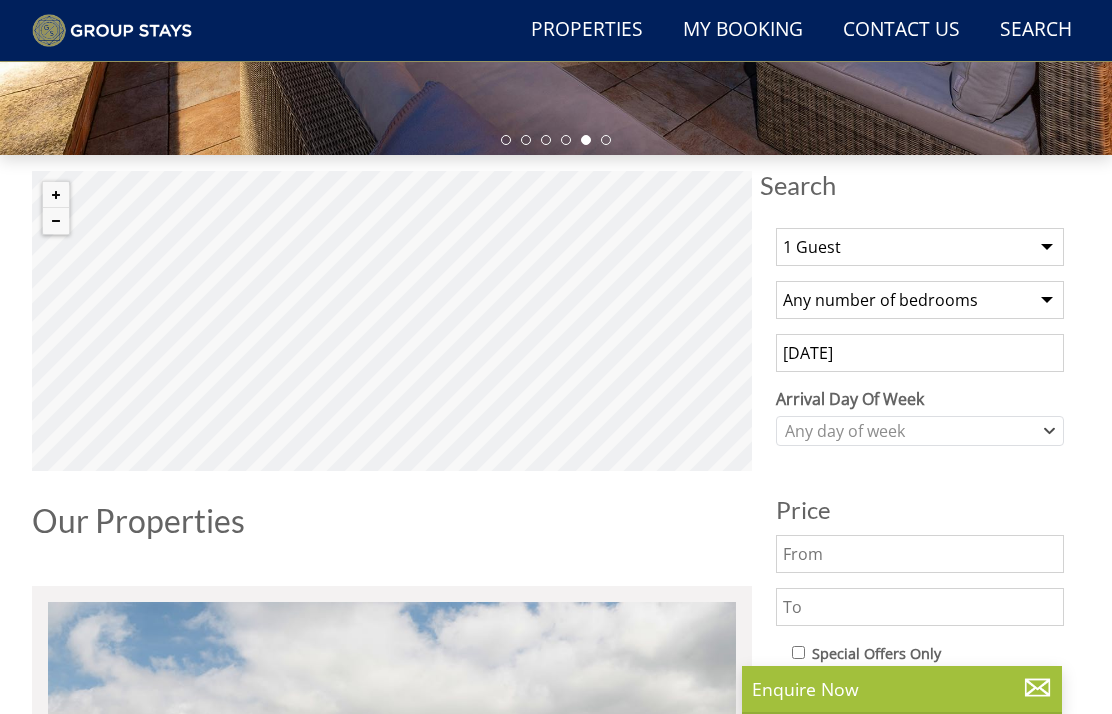 click on "1 Guest
2 Guests
3 Guests
4 Guests
5 Guests
6 Guests
7 Guests
8 Guests
9 Guests
10 Guests
11 Guests
12 Guests
13 Guests
14 Guests
15 Guests
16 Guests
17 Guests
18 Guests
19 Guests
20 Guests
21 Guests
22 Guests
23 Guests
24 Guests
25 Guests
26 Guests
27 Guests
28 Guests
29 Guests
30 Guests
31 Guests
32 Guests" at bounding box center (920, 247) 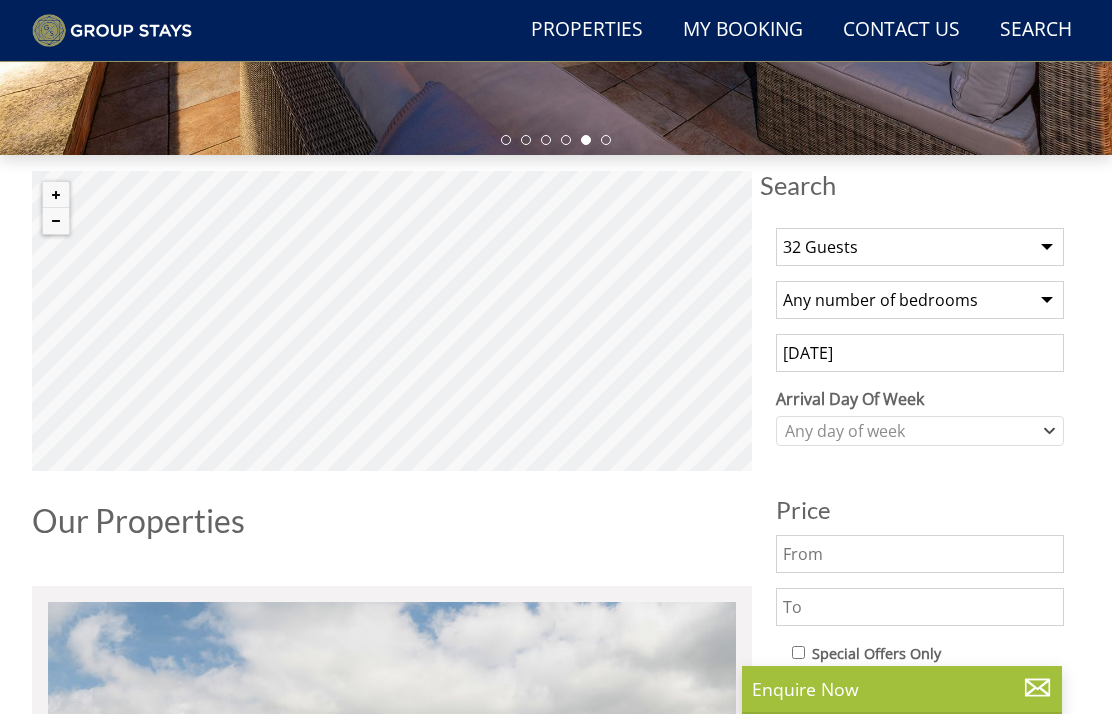 click on "Any number of bedrooms
4 Bedrooms
5 Bedrooms
6 Bedrooms
7 Bedrooms
8 Bedrooms
9 Bedrooms
10 Bedrooms
11 Bedrooms
12 Bedrooms
13 Bedrooms
14 Bedrooms
15 Bedrooms
16 Bedrooms" at bounding box center (920, 300) 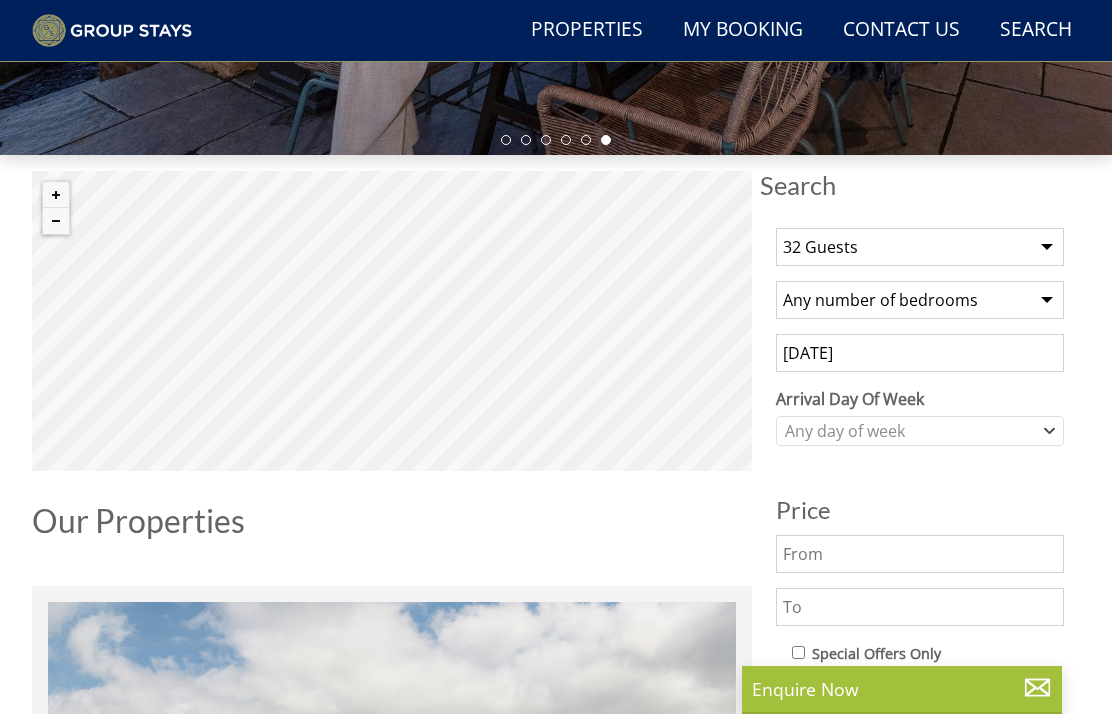 click on "[DATE]" at bounding box center (920, 353) 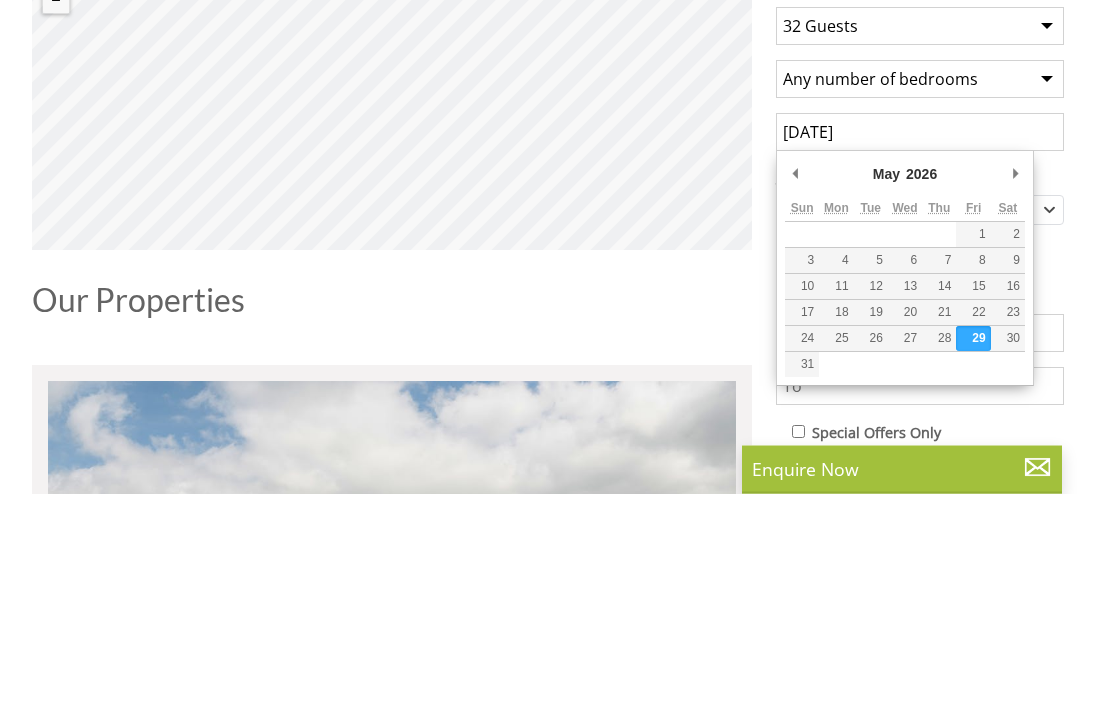 scroll, scrollTop: 795, scrollLeft: 0, axis: vertical 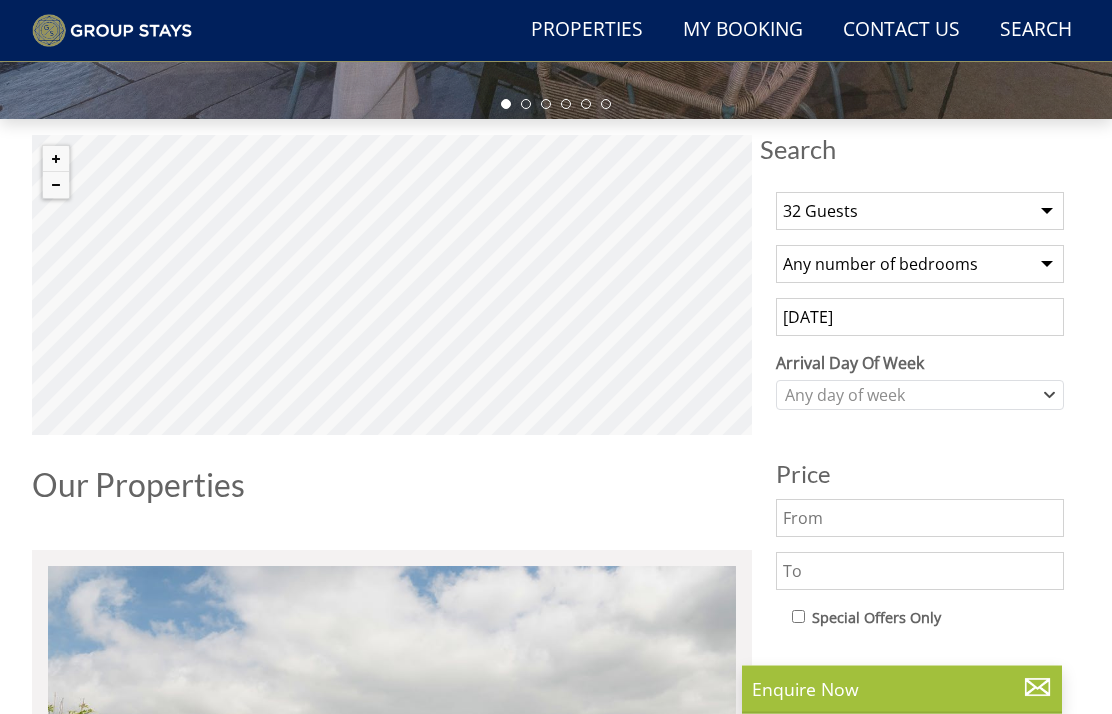 click on "Any number of bedrooms
4 Bedrooms
5 Bedrooms
6 Bedrooms
7 Bedrooms
8 Bedrooms
9 Bedrooms
10 Bedrooms
11 Bedrooms
12 Bedrooms
13 Bedrooms
14 Bedrooms
15 Bedrooms
16 Bedrooms" at bounding box center [920, 265] 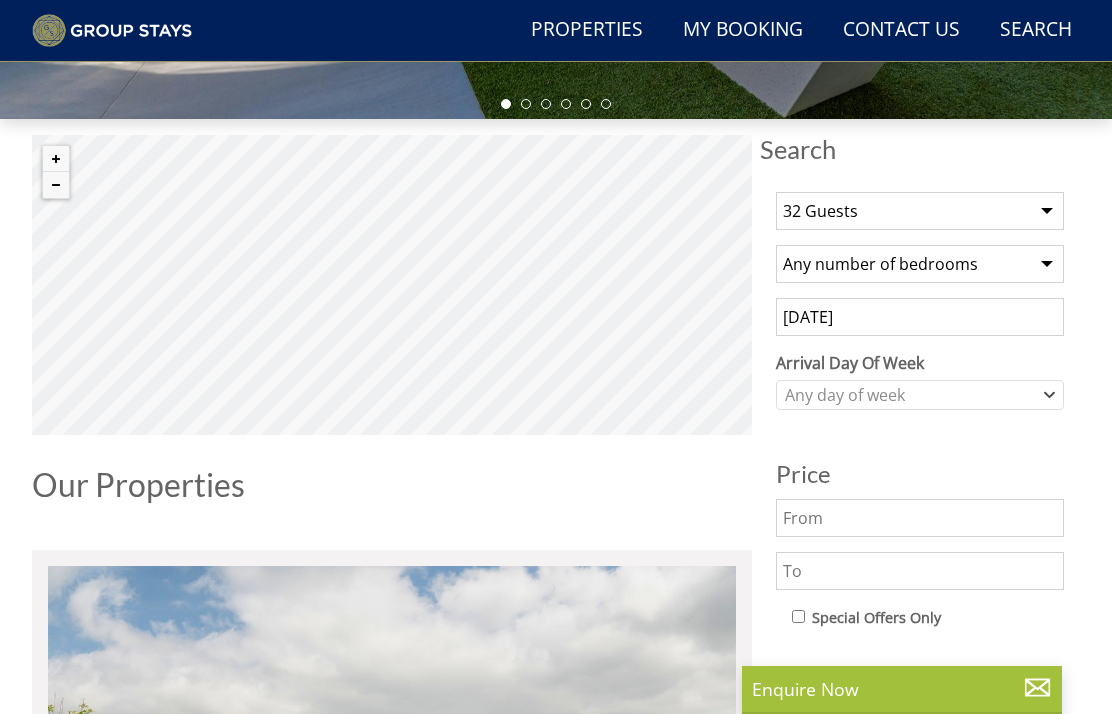 click on "[DATE]" at bounding box center [920, 317] 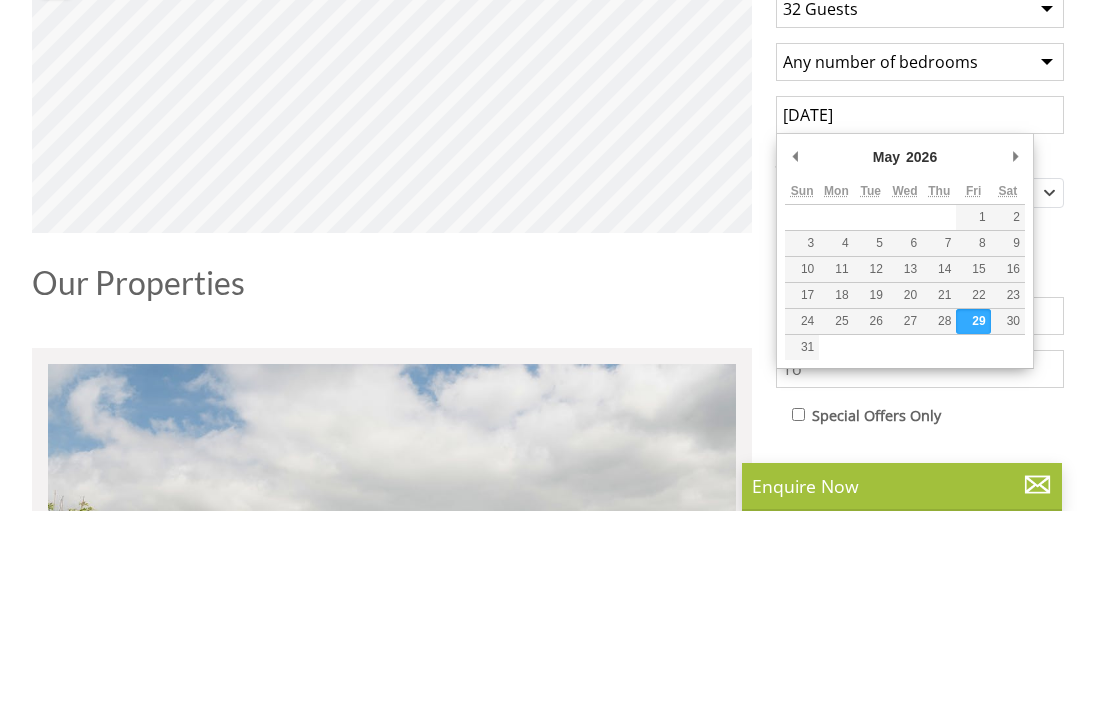 type on "[DATE]" 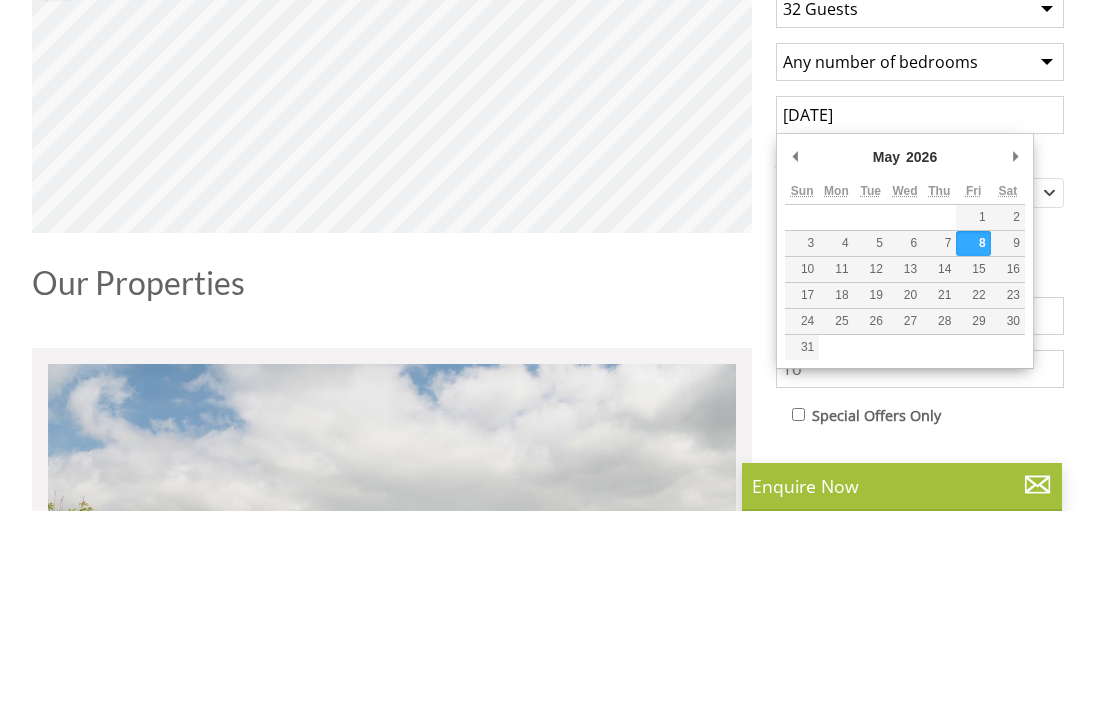 scroll, scrollTop: 813, scrollLeft: 0, axis: vertical 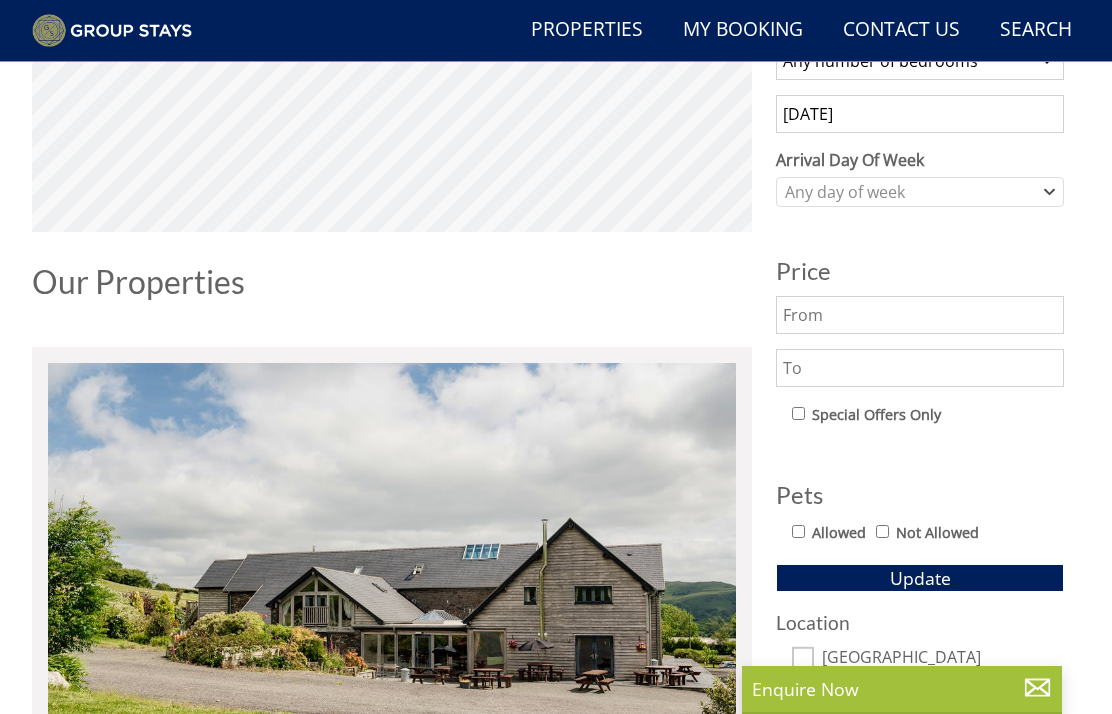 click on "Update" at bounding box center [920, 578] 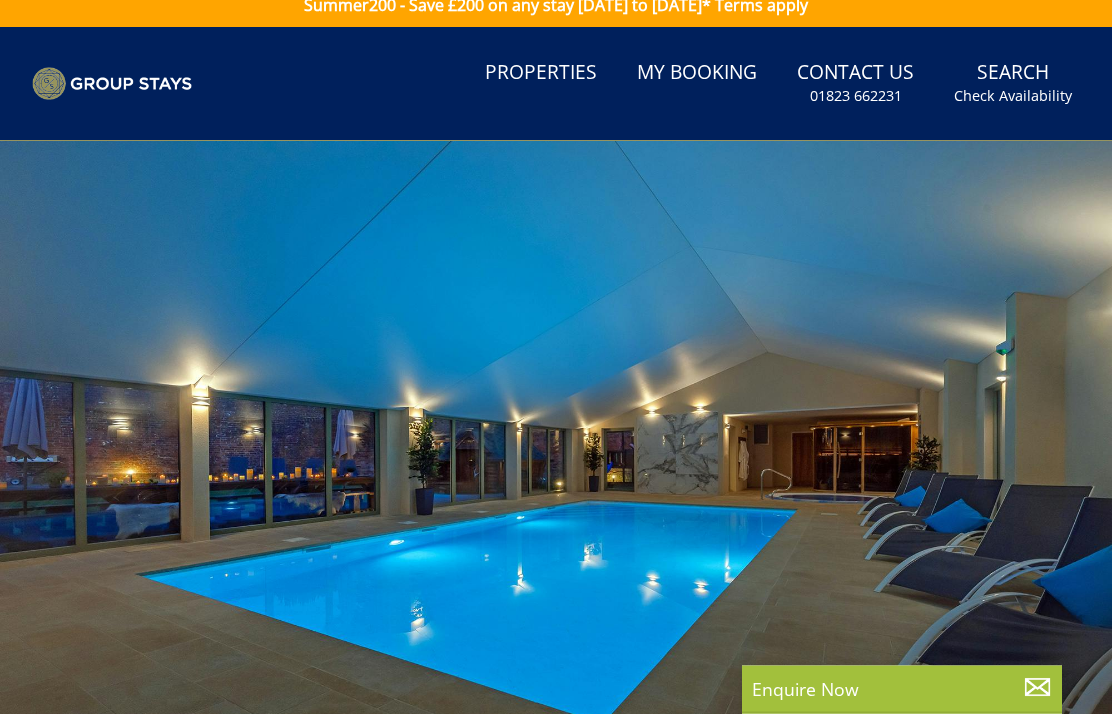 scroll, scrollTop: 0, scrollLeft: 0, axis: both 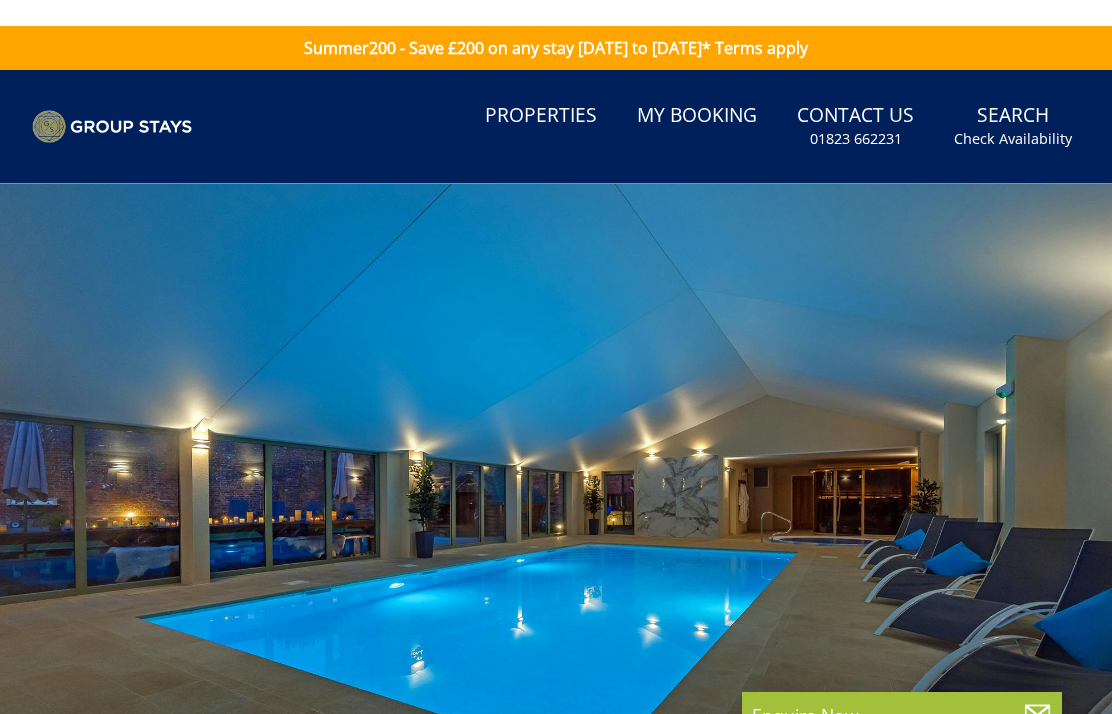 select on "40" 